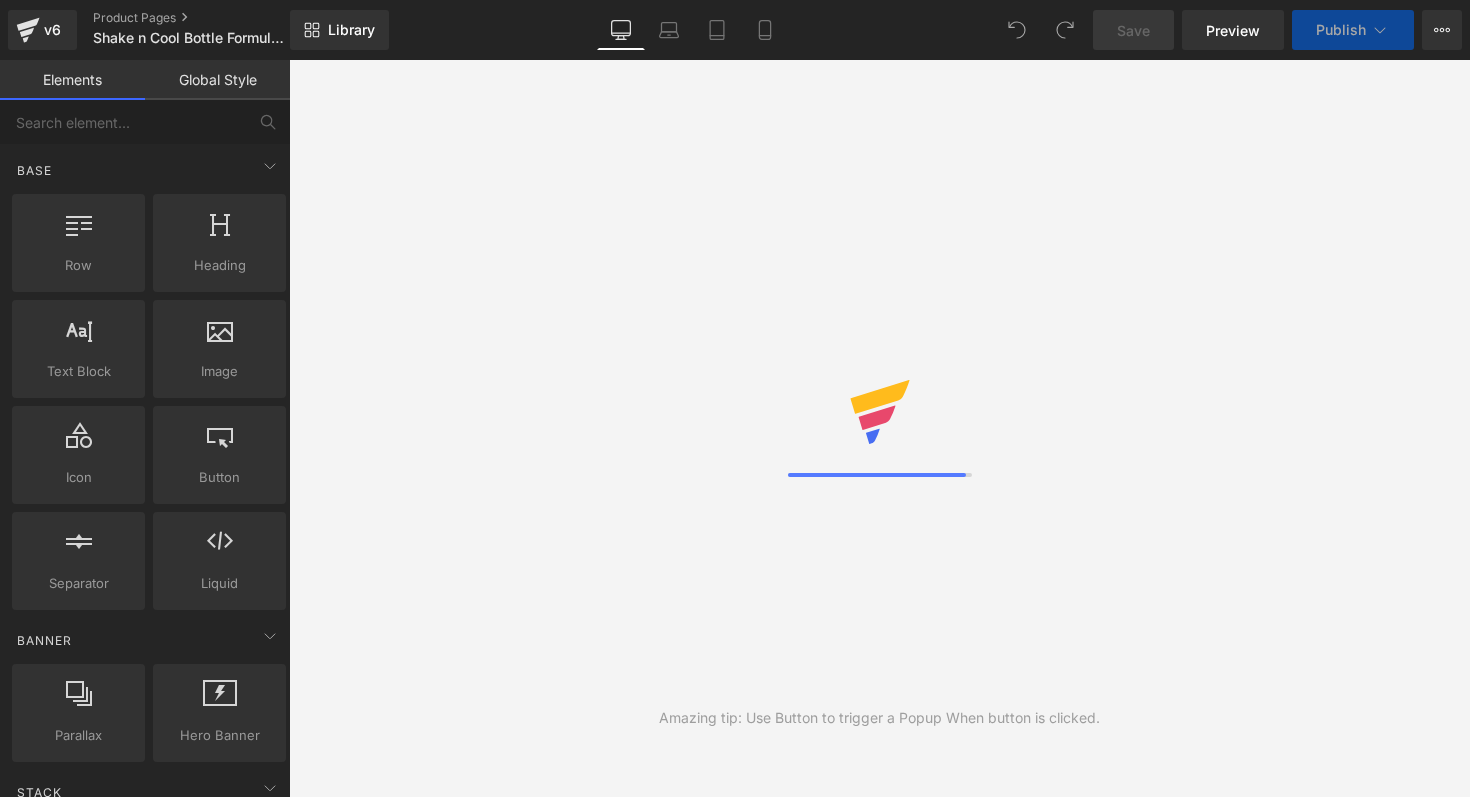 scroll, scrollTop: 0, scrollLeft: 0, axis: both 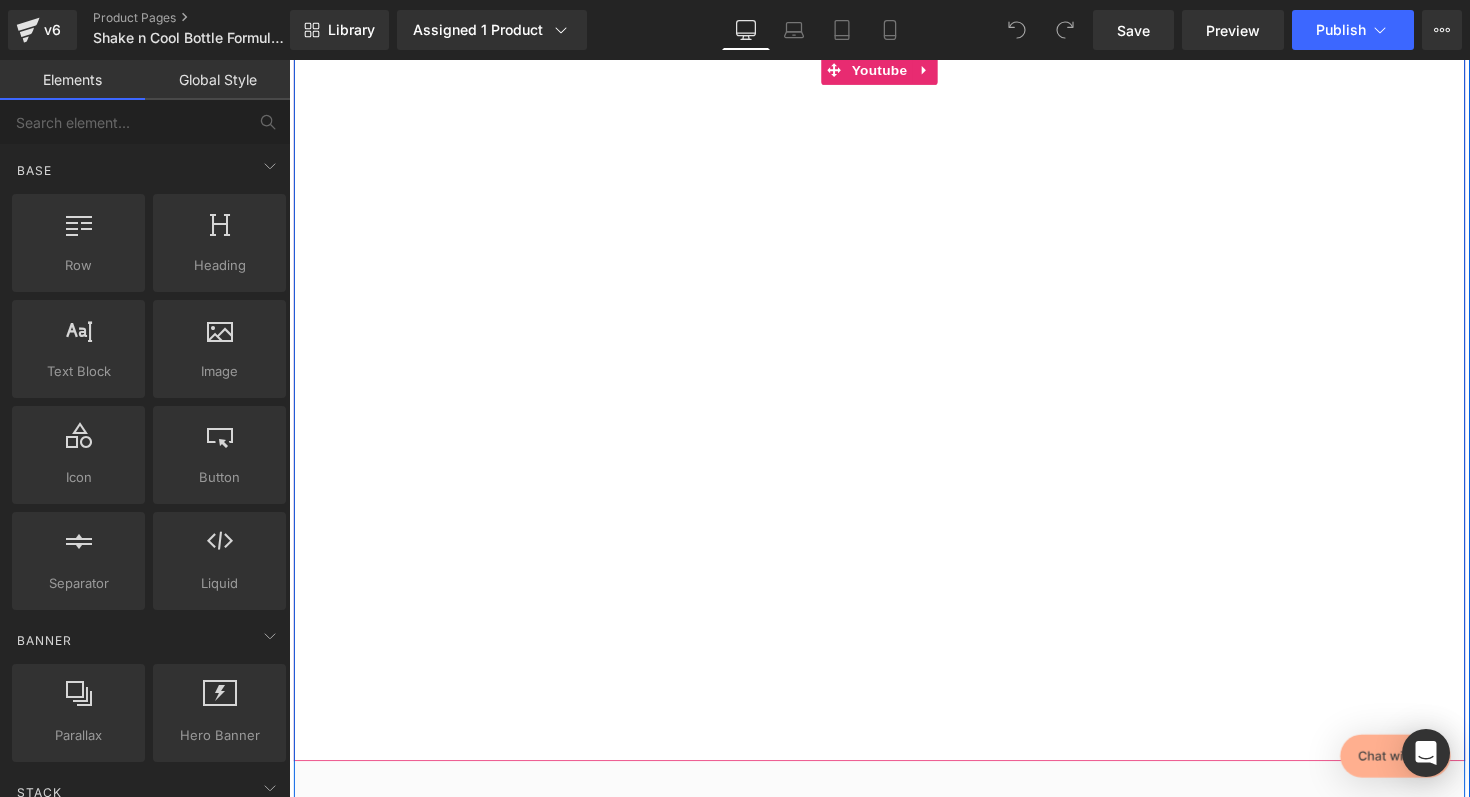 click at bounding box center [894, 416] 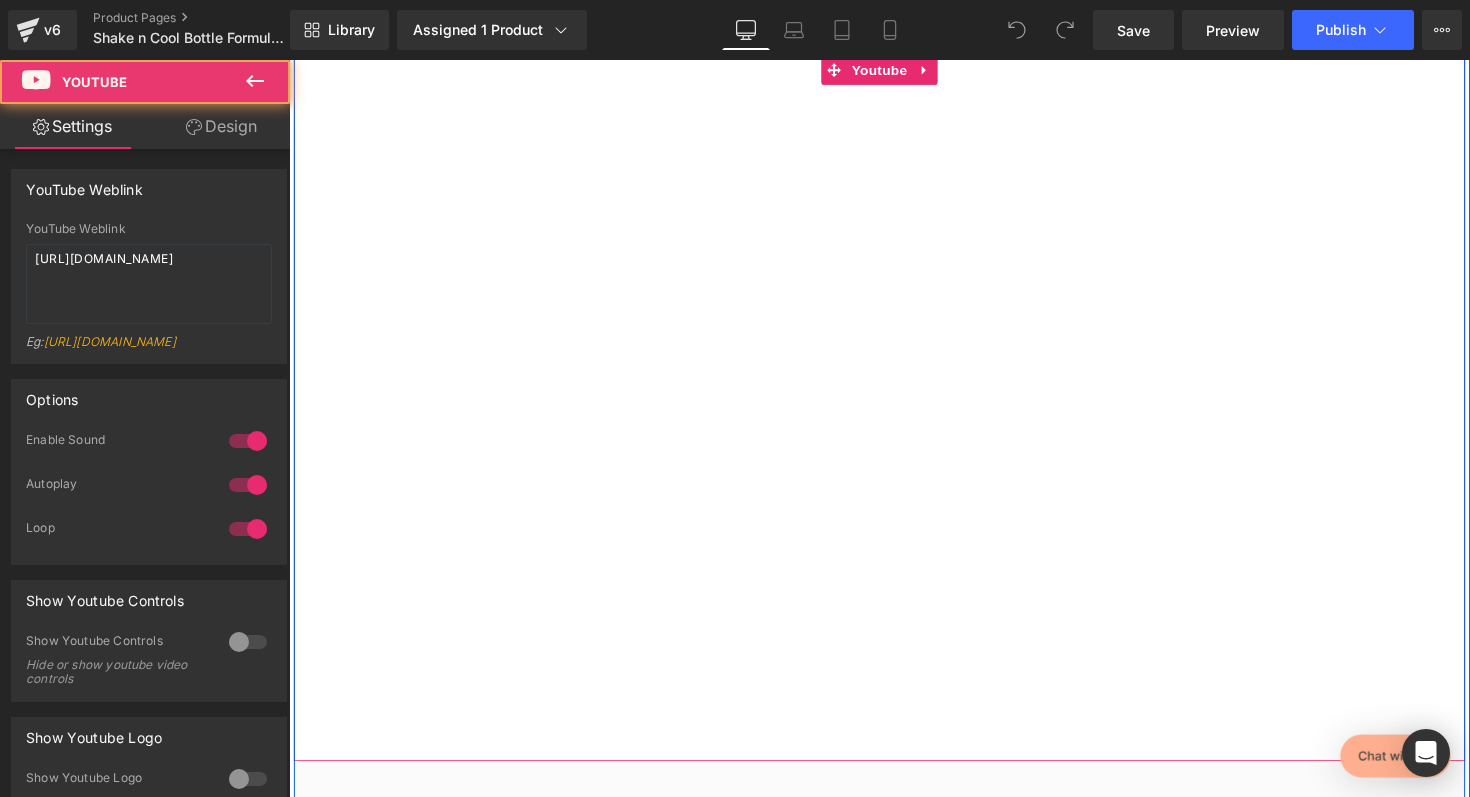 click at bounding box center [894, 416] 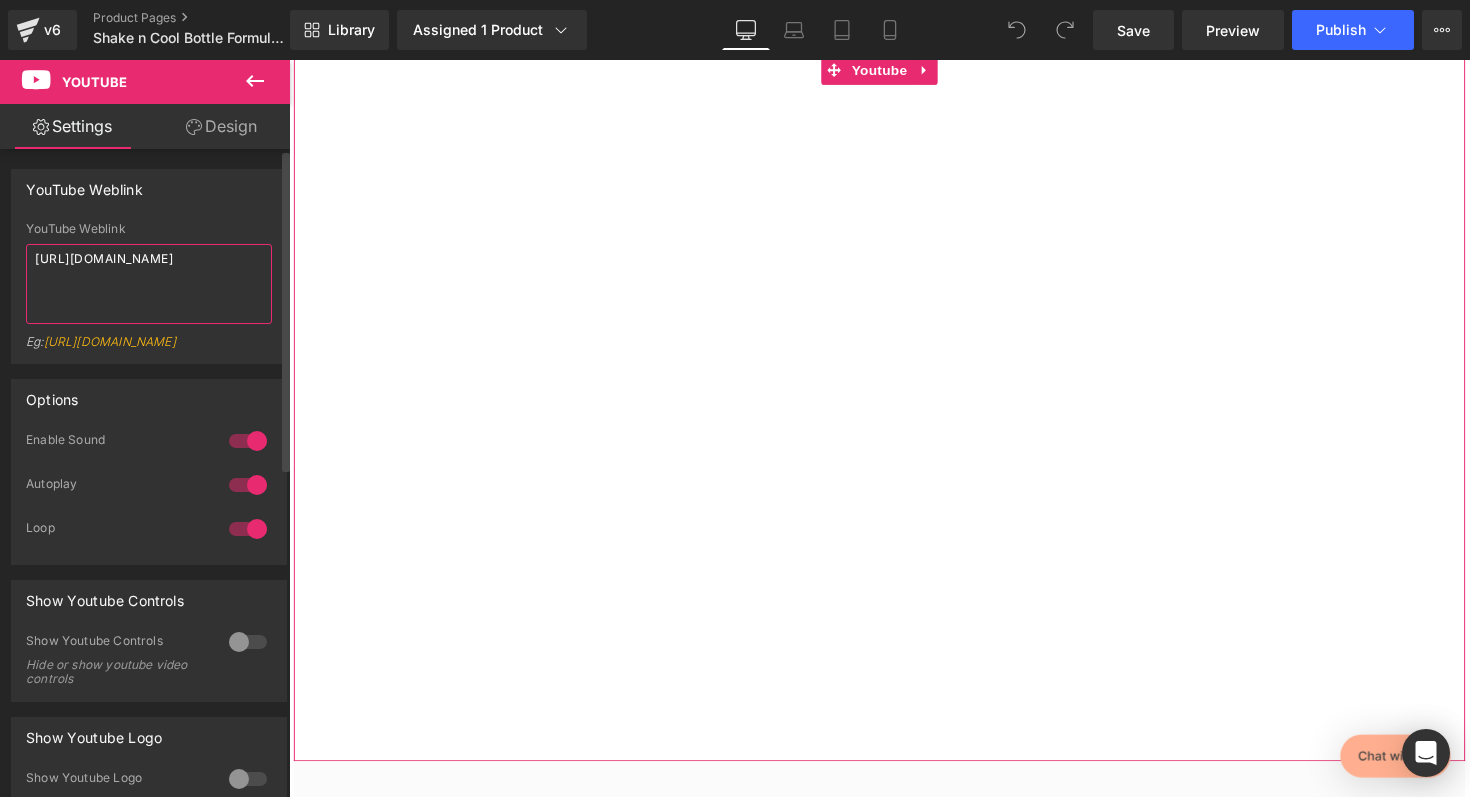 click on "[URL][DOMAIN_NAME]" at bounding box center (149, 284) 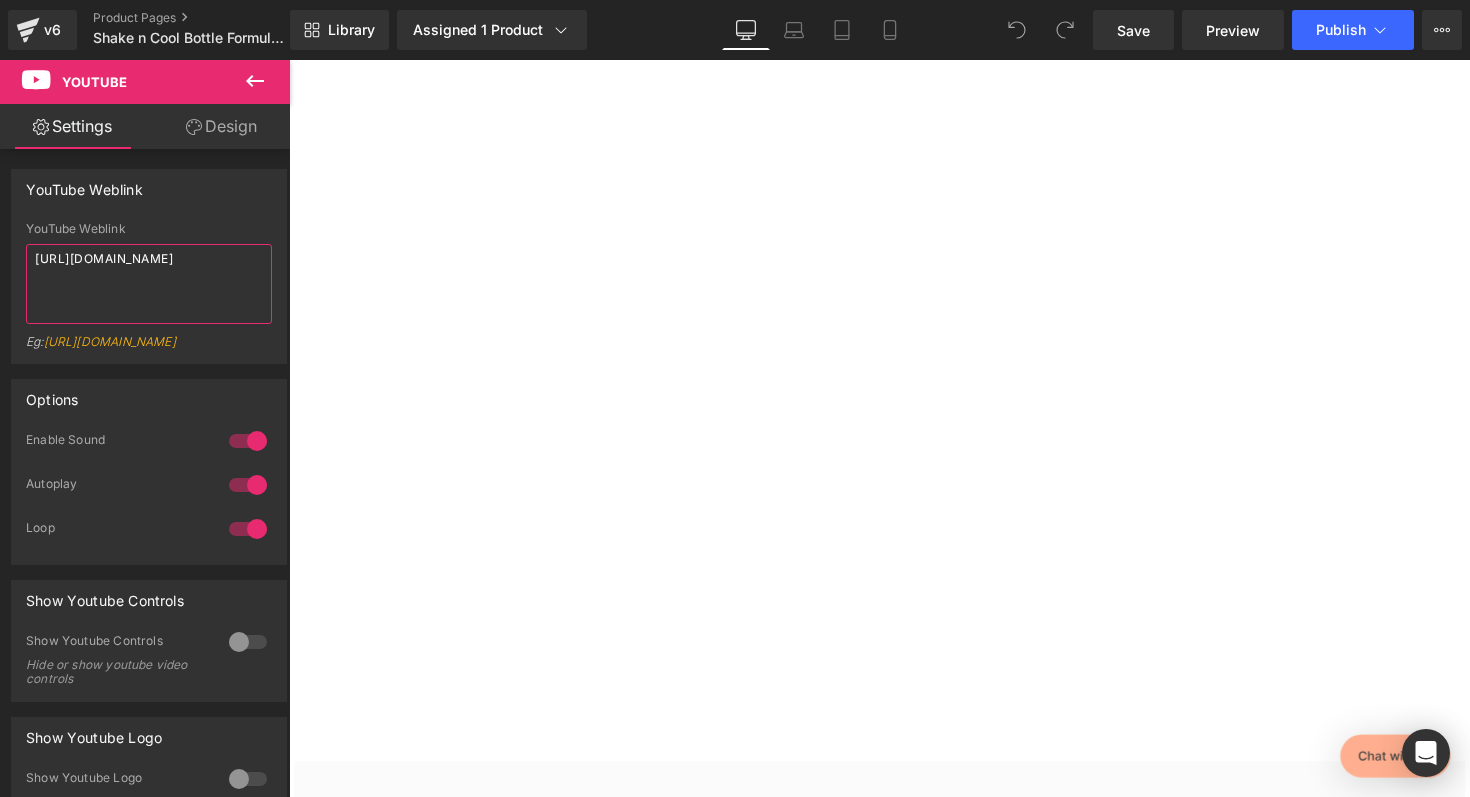type on "[URL][DOMAIN_NAME]" 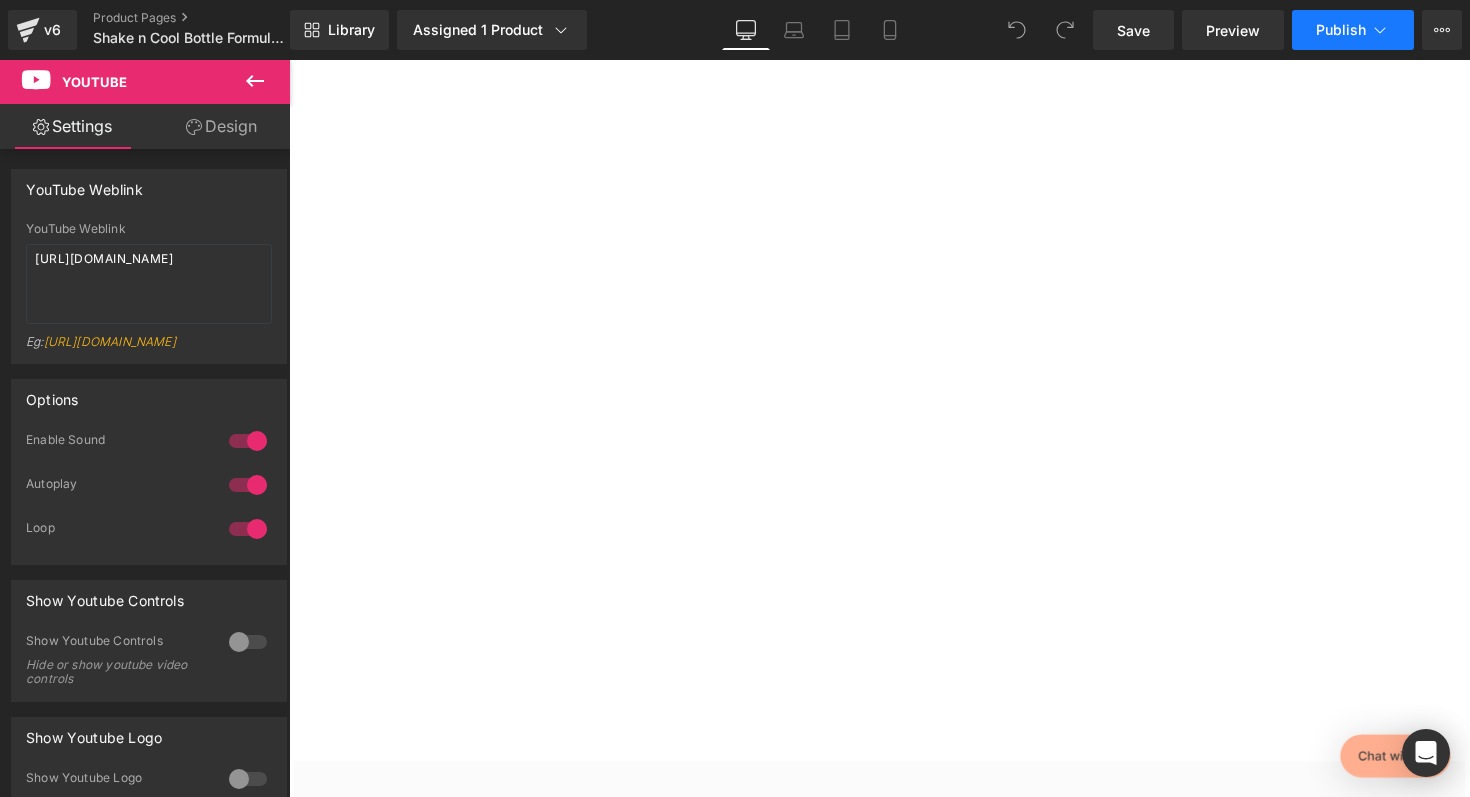 click on "Publish" at bounding box center [1341, 30] 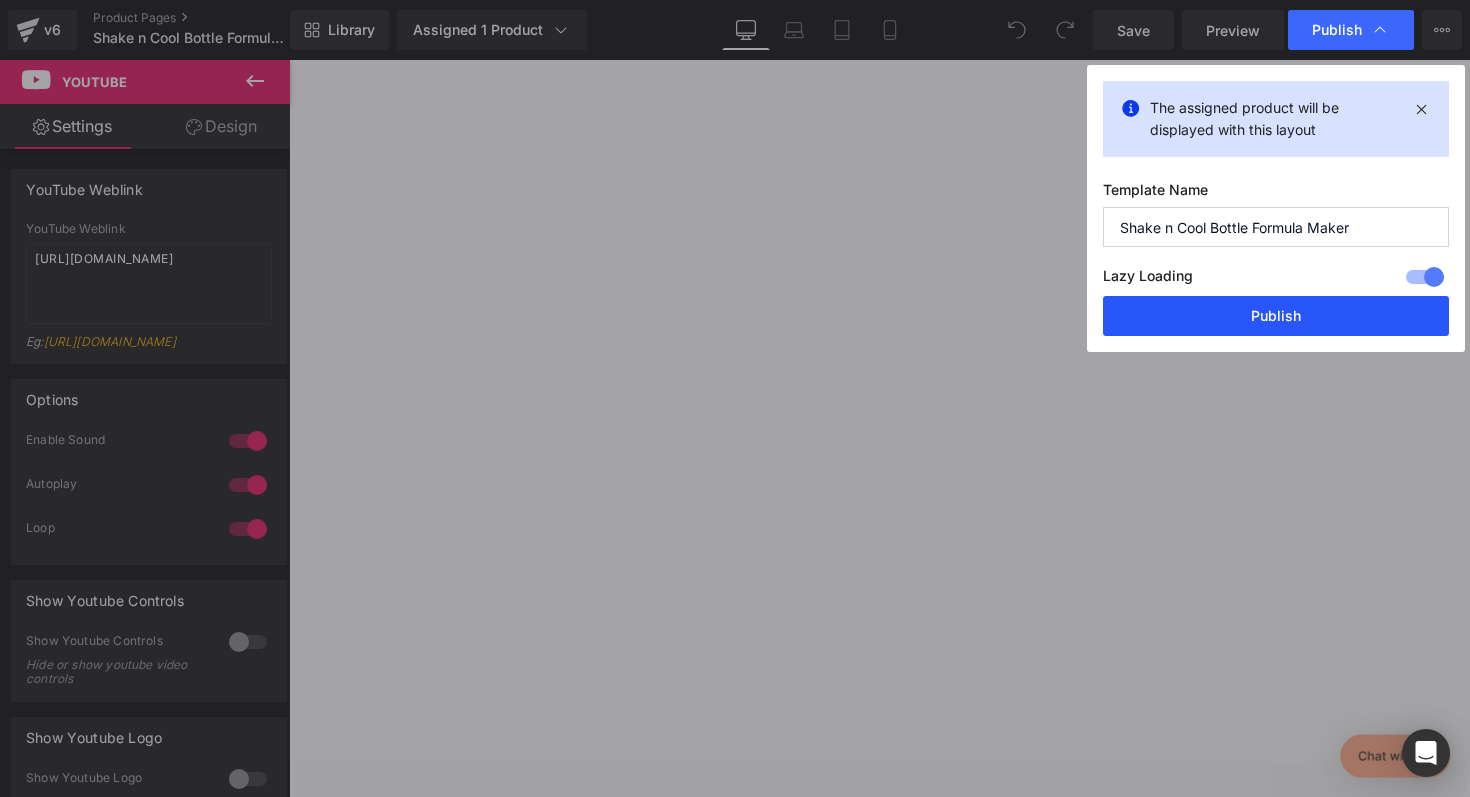 click on "Publish" at bounding box center (1276, 316) 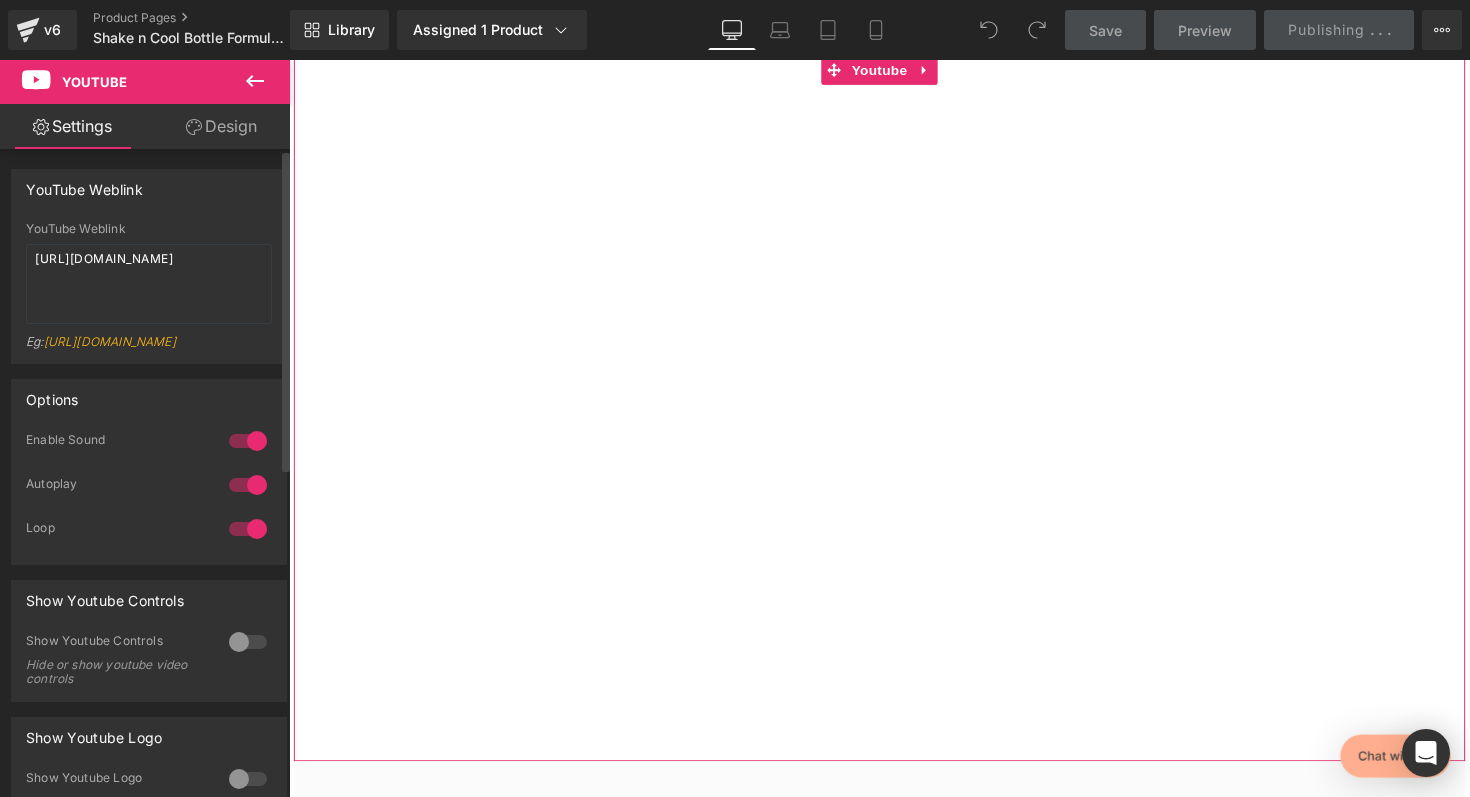 click at bounding box center [248, 441] 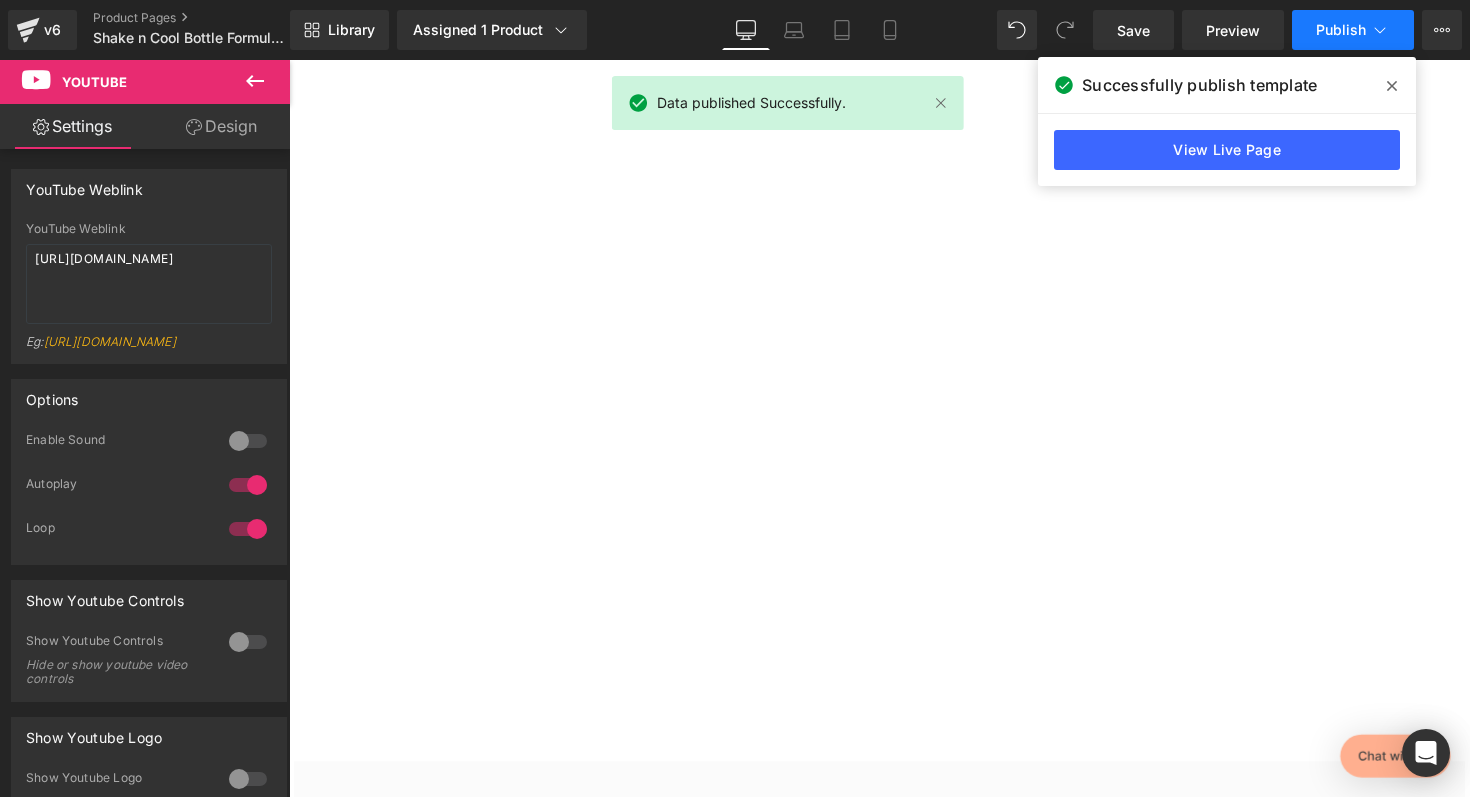 click on "Publish" at bounding box center (1341, 30) 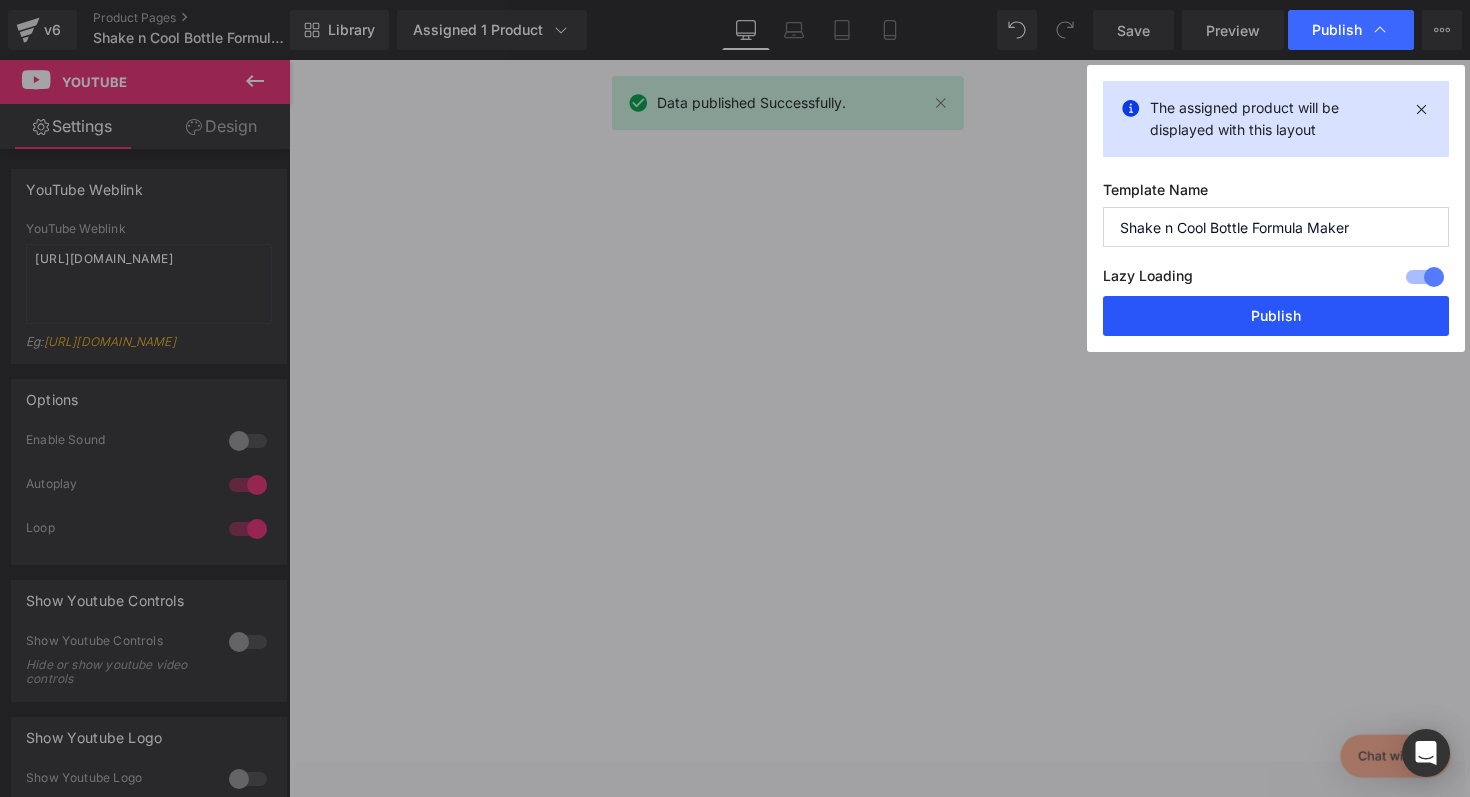 click on "Publish" at bounding box center [1276, 316] 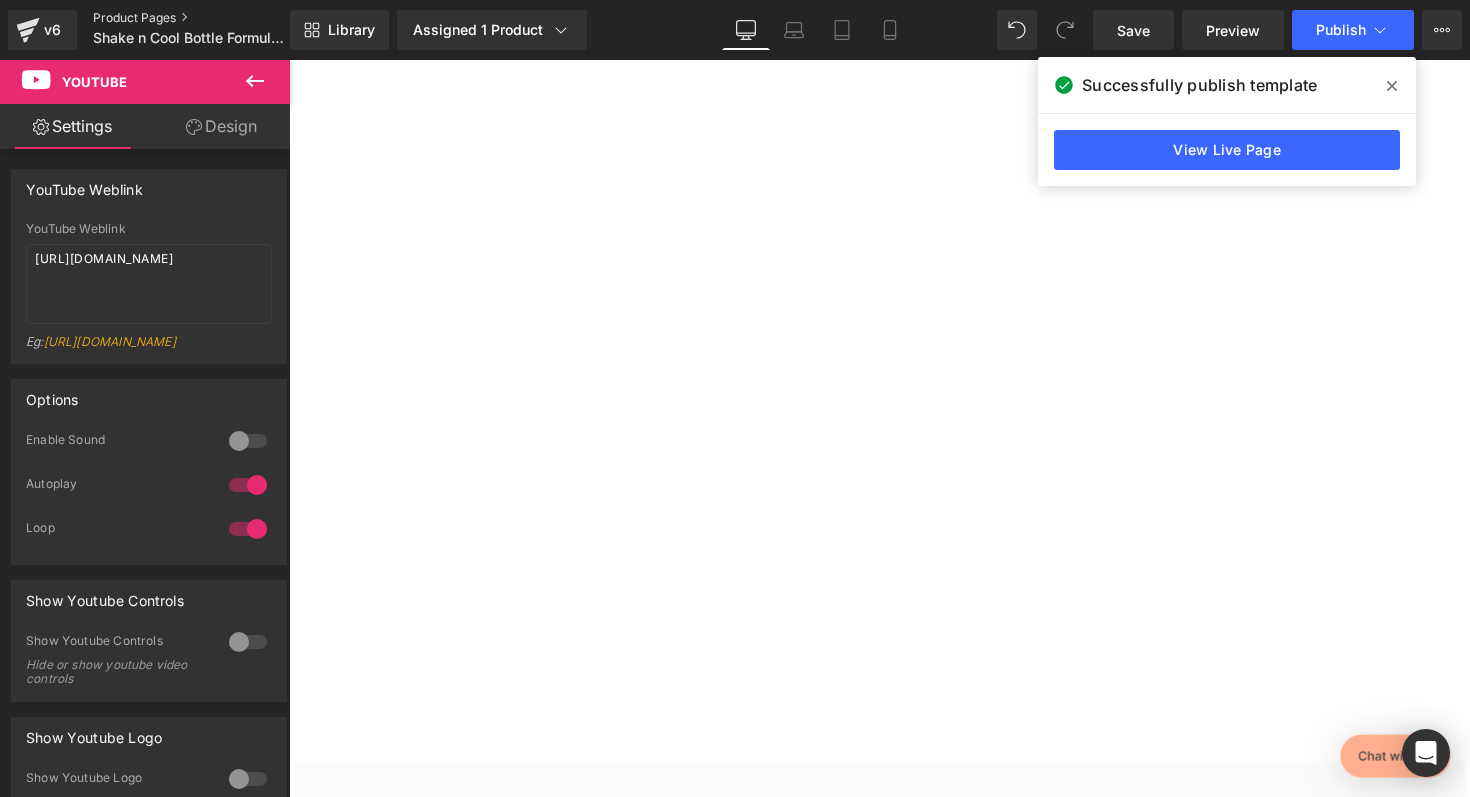 click on "Product Pages" at bounding box center [208, 18] 